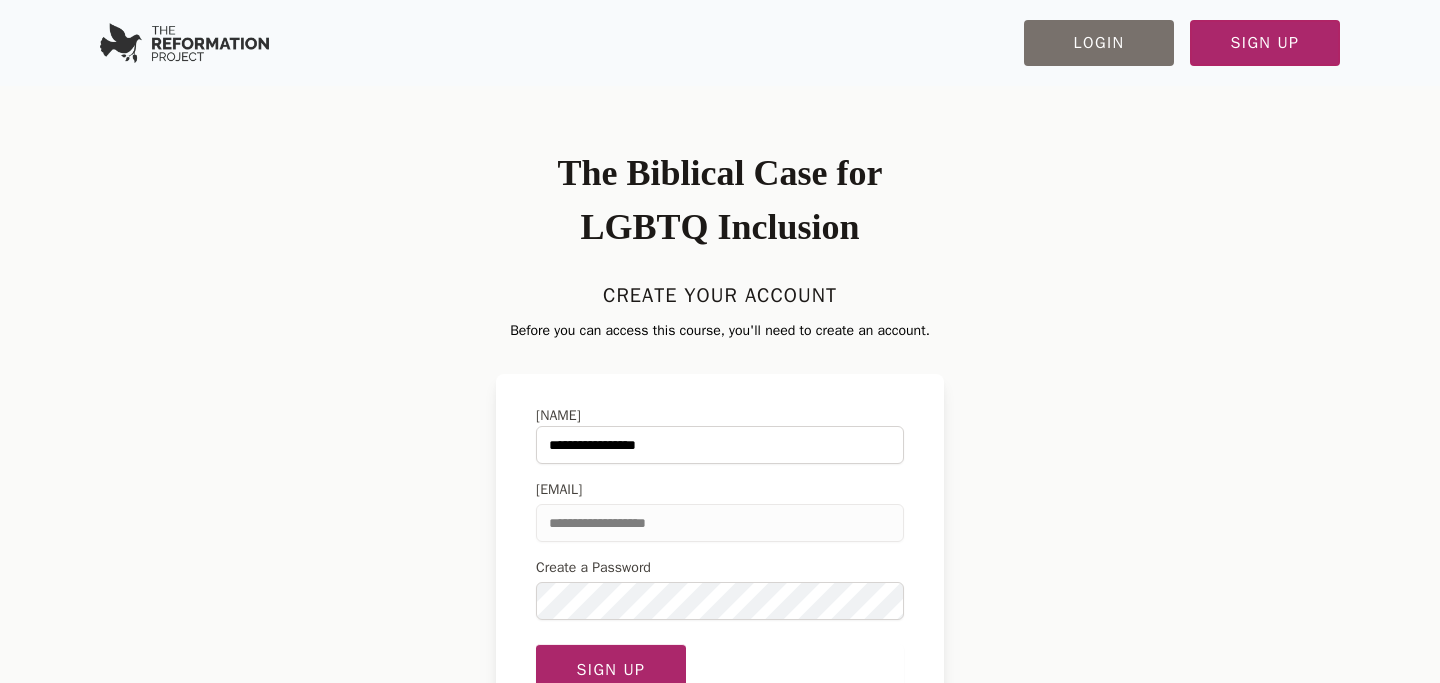 scroll, scrollTop: 0, scrollLeft: 0, axis: both 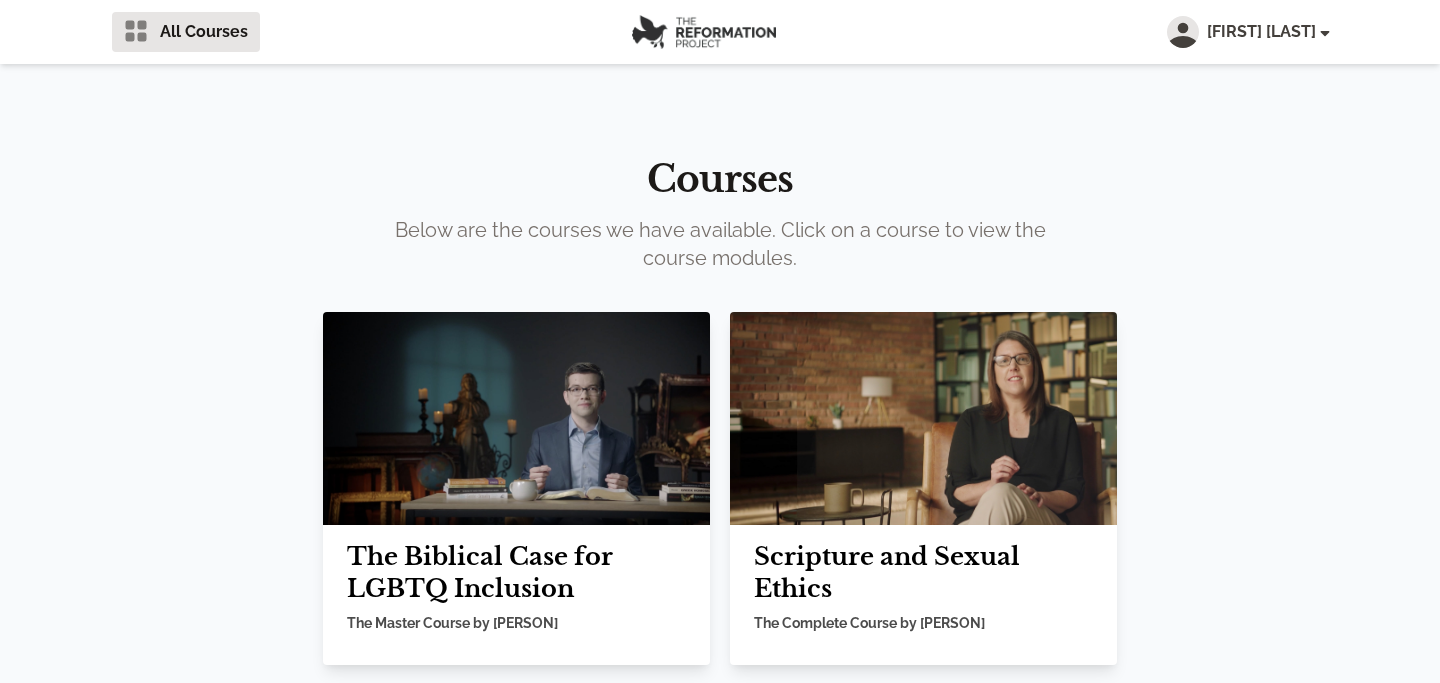 click at bounding box center [923, 418] 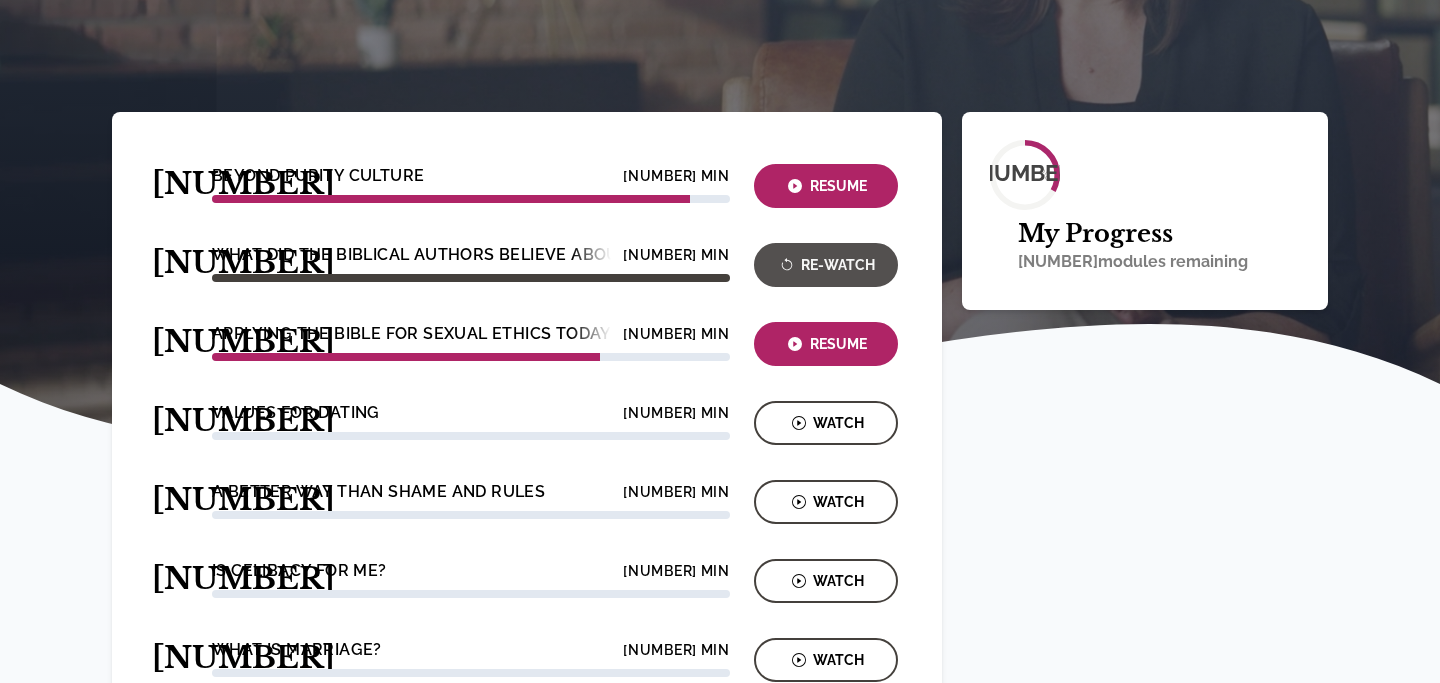 click on "Resume" at bounding box center (822, 191) 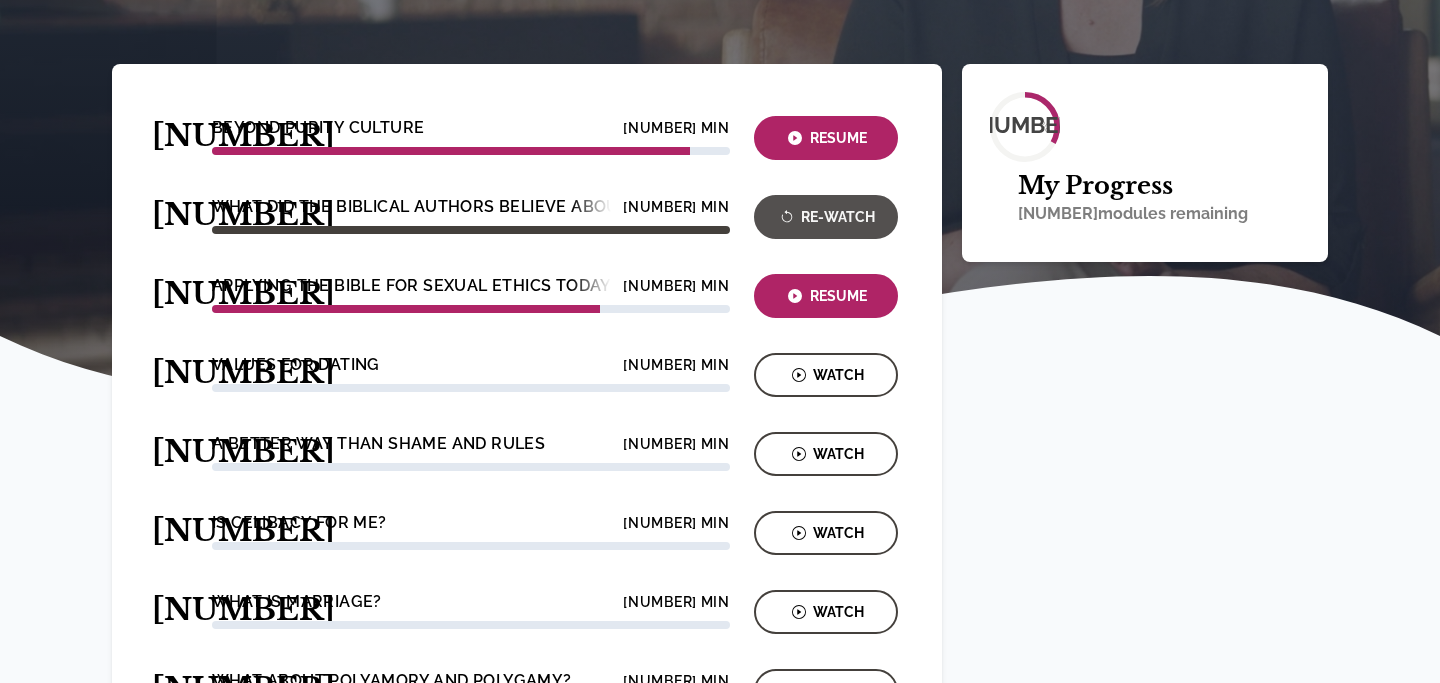 scroll, scrollTop: 404, scrollLeft: 0, axis: vertical 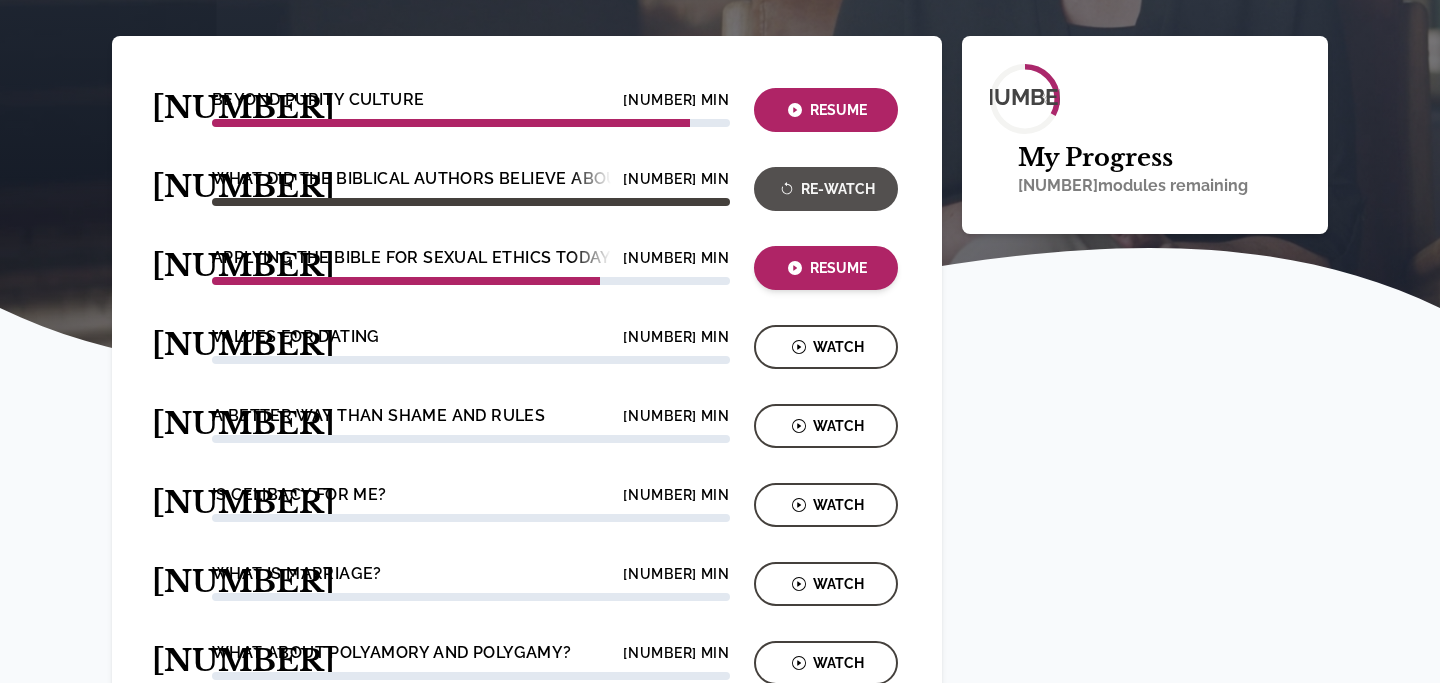 click on "Resume" at bounding box center [826, 110] 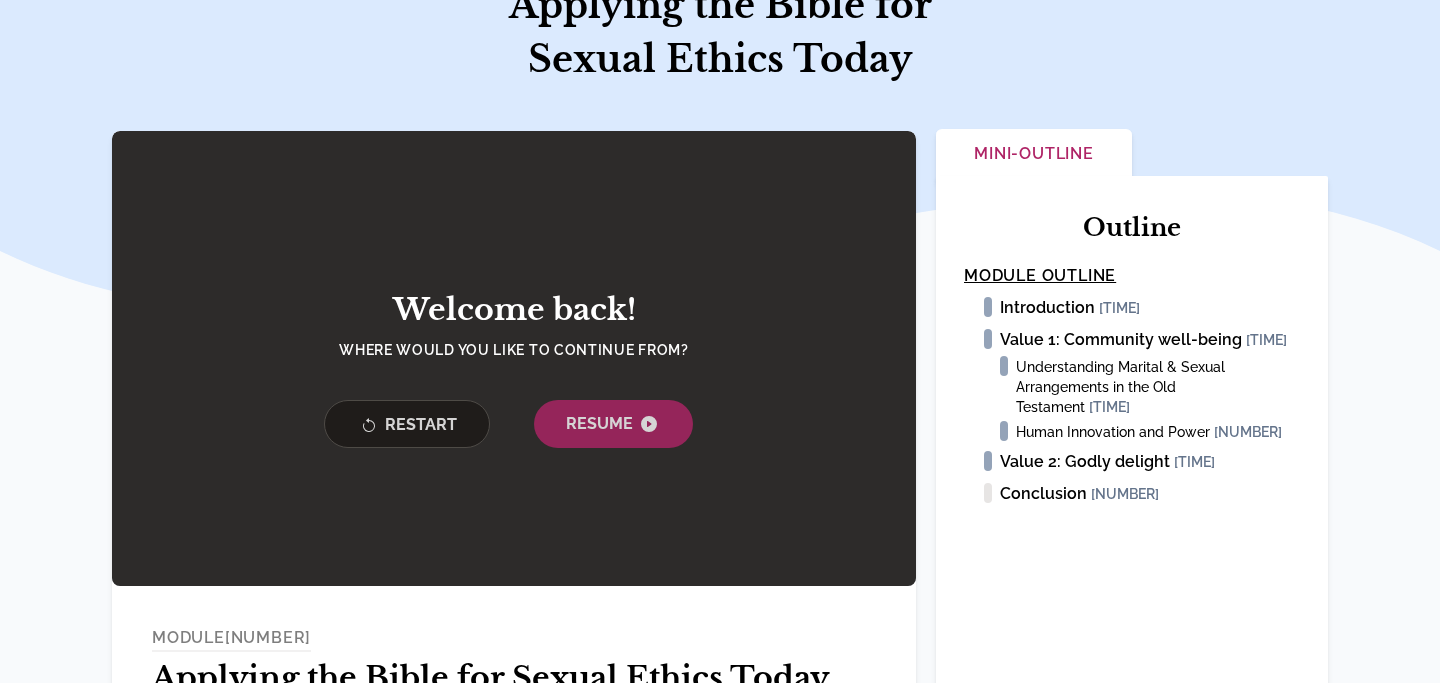 scroll, scrollTop: 214, scrollLeft: 0, axis: vertical 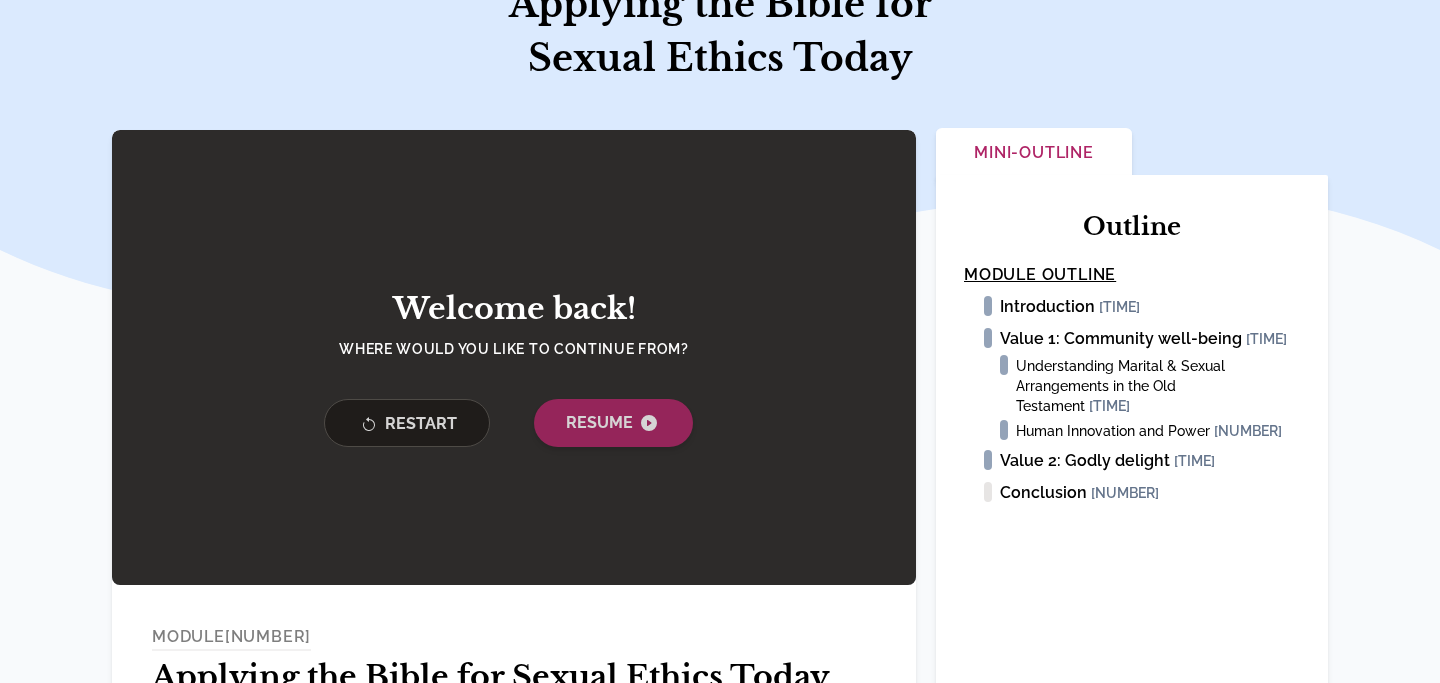 click on "Resume" at bounding box center (613, 423) 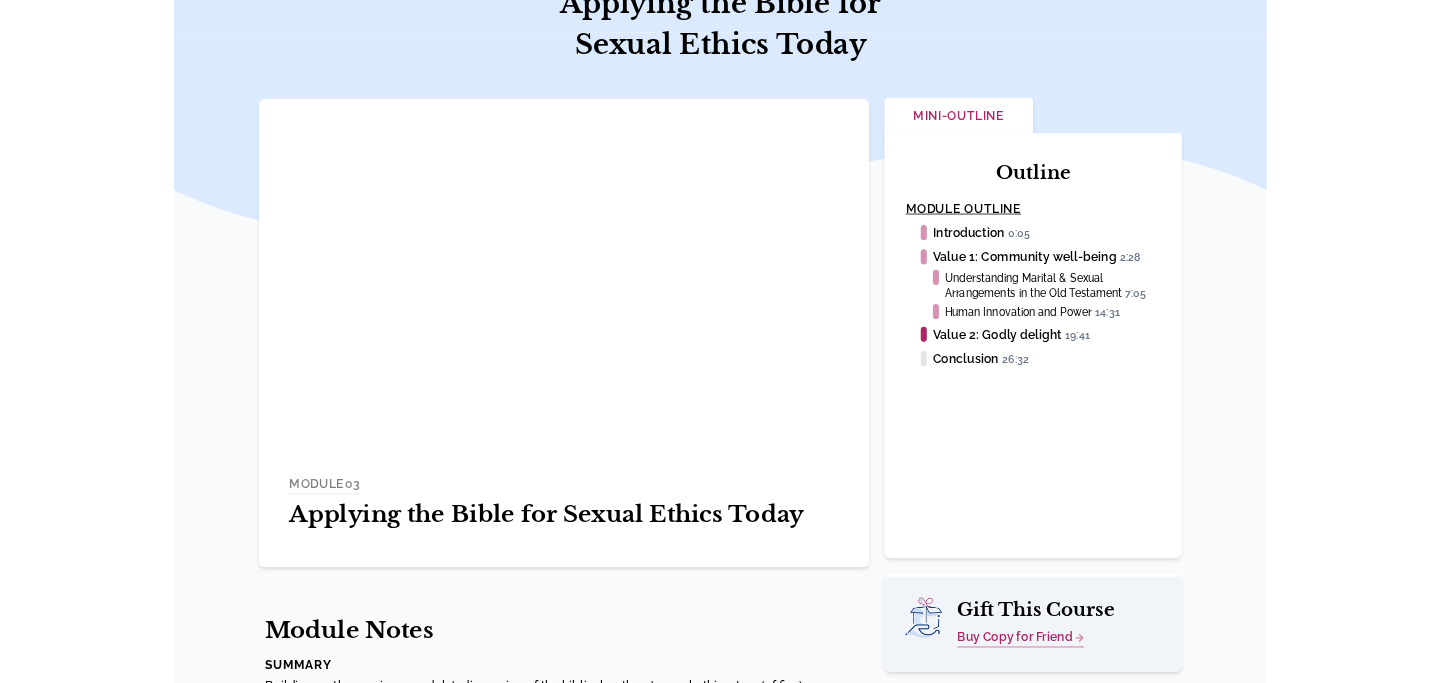 scroll, scrollTop: 214, scrollLeft: 0, axis: vertical 